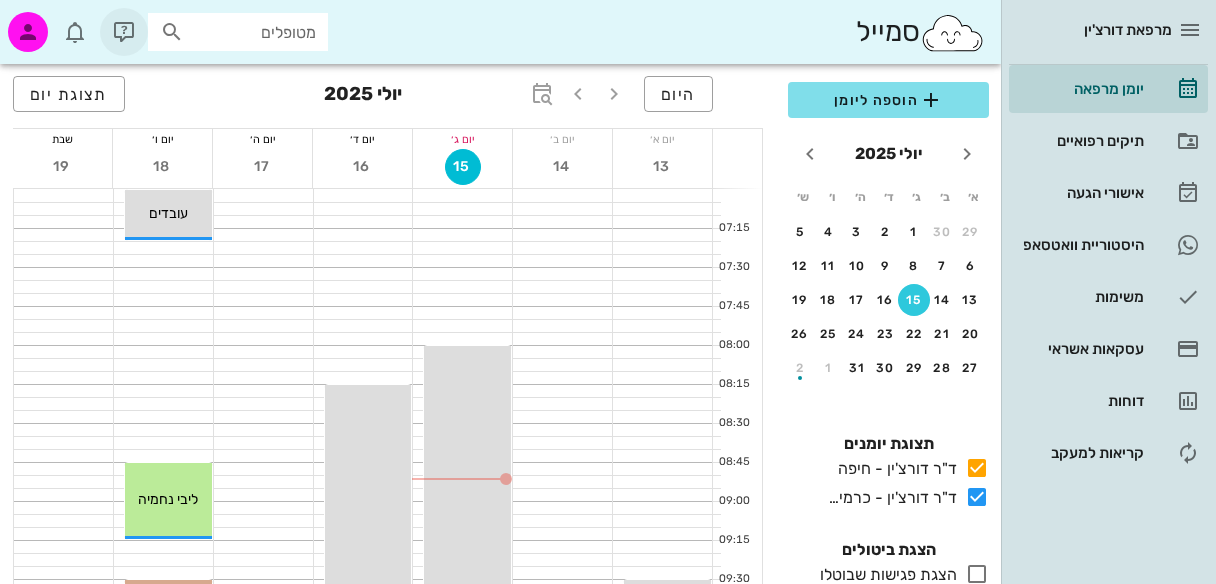 scroll, scrollTop: 0, scrollLeft: 0, axis: both 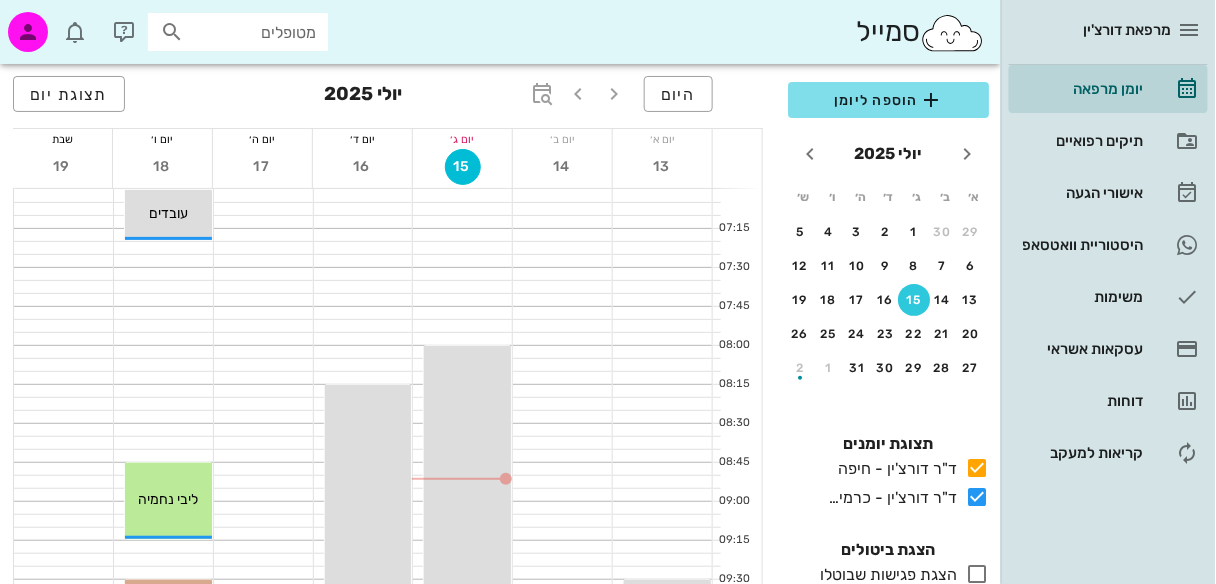 click at bounding box center (172, 32) 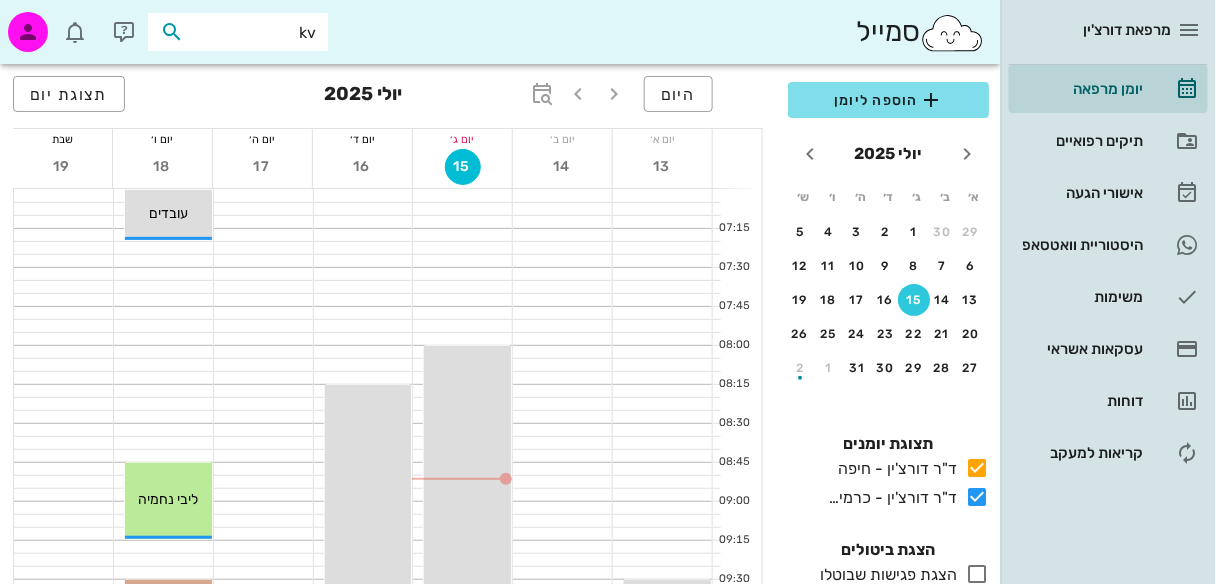 type on "kvc" 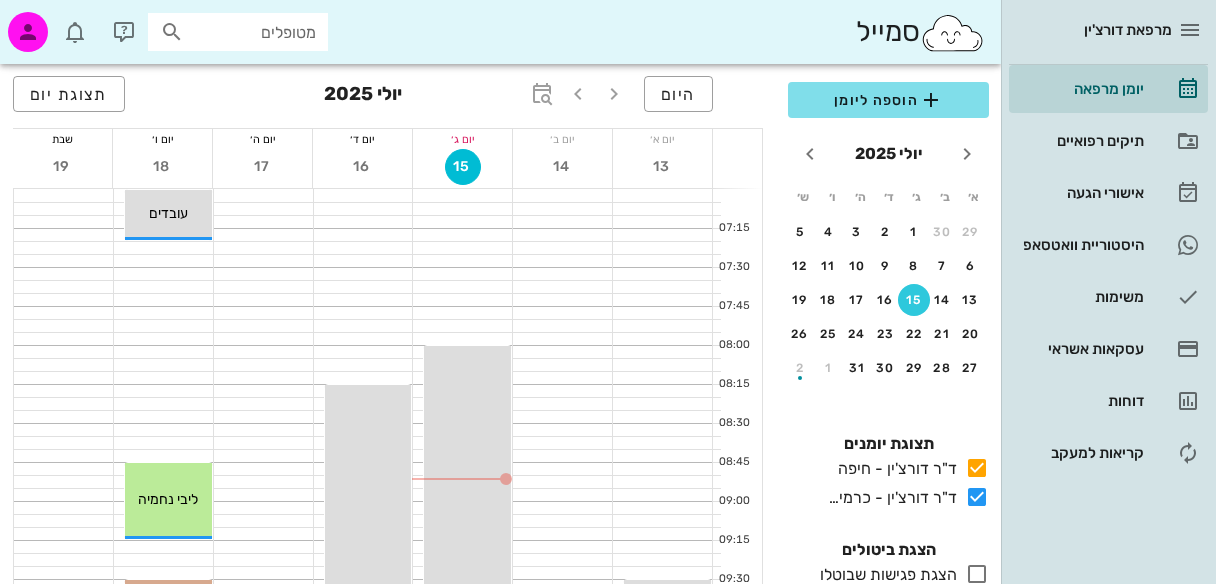 scroll, scrollTop: 0, scrollLeft: 0, axis: both 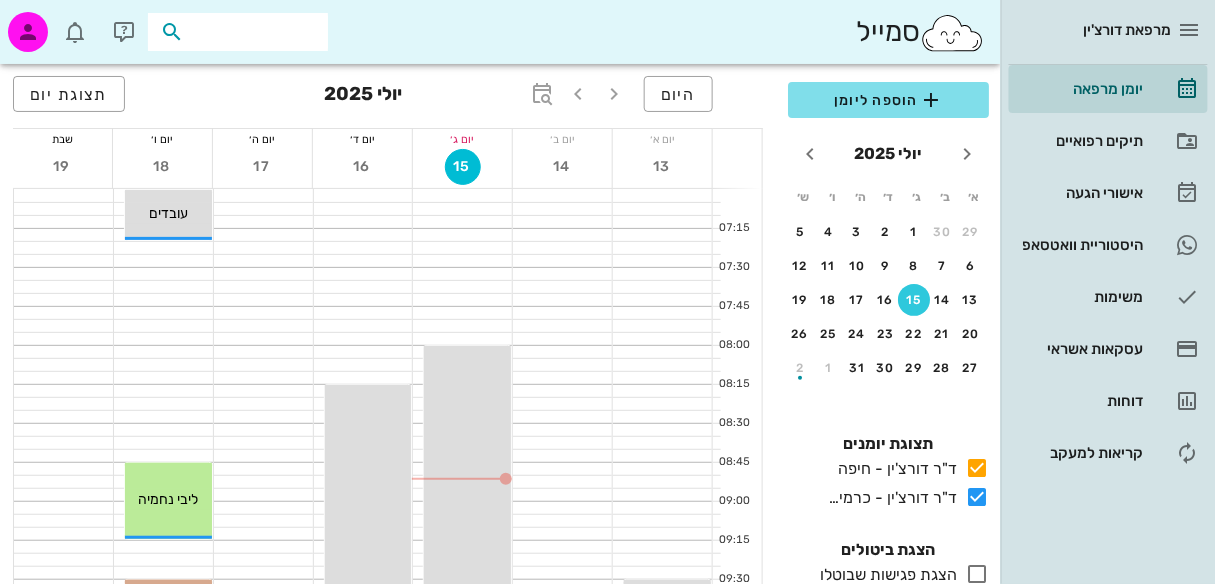 click at bounding box center [252, 32] 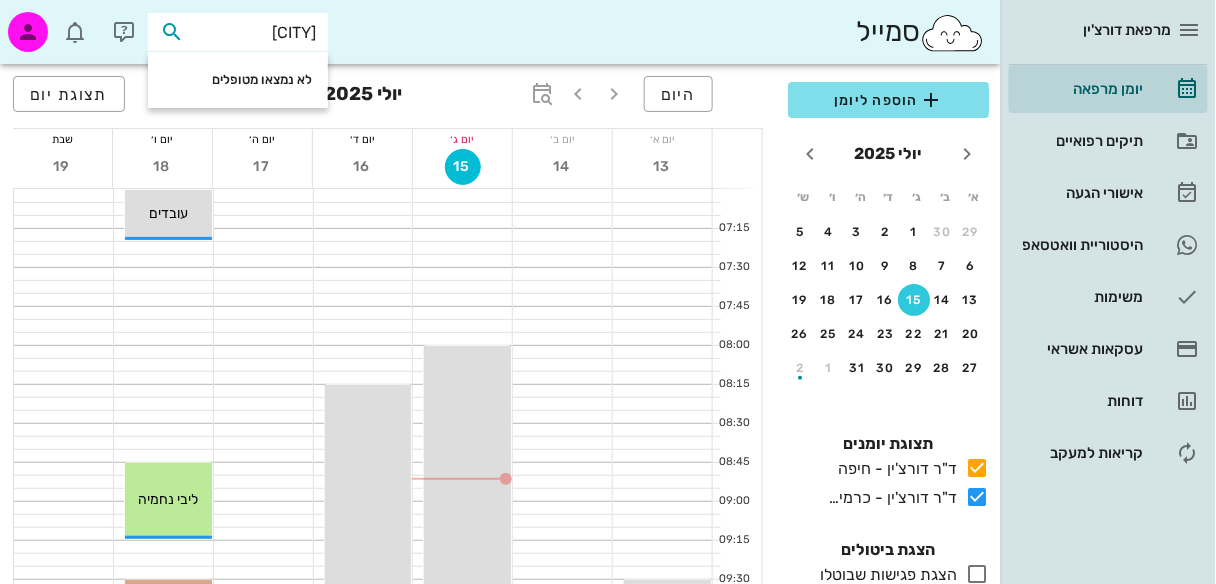 type on "[CITY]" 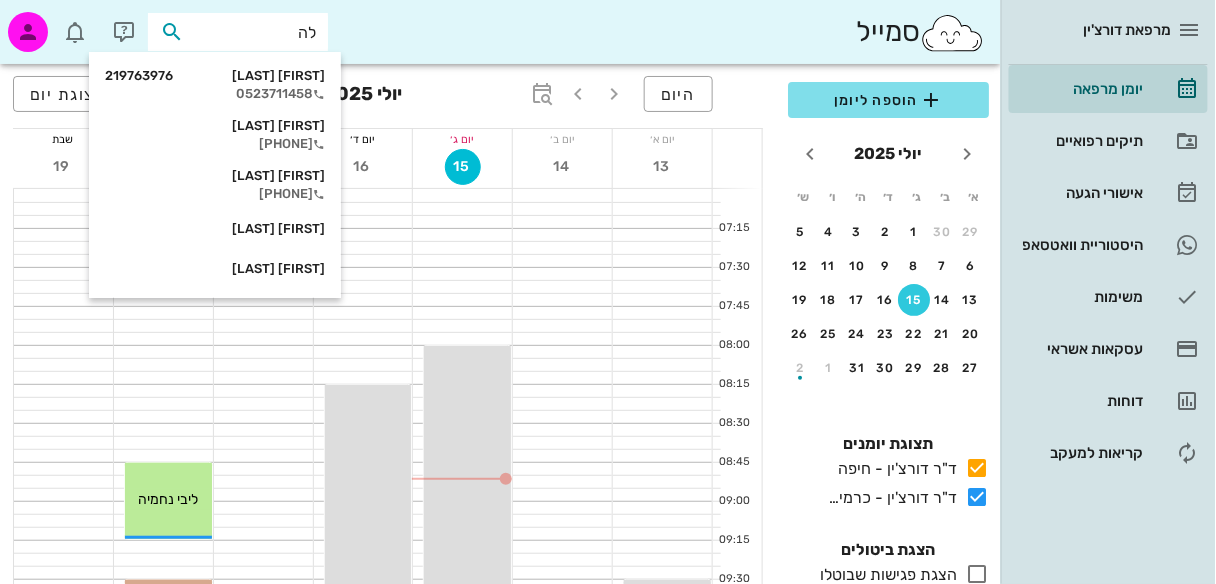 type on "להב" 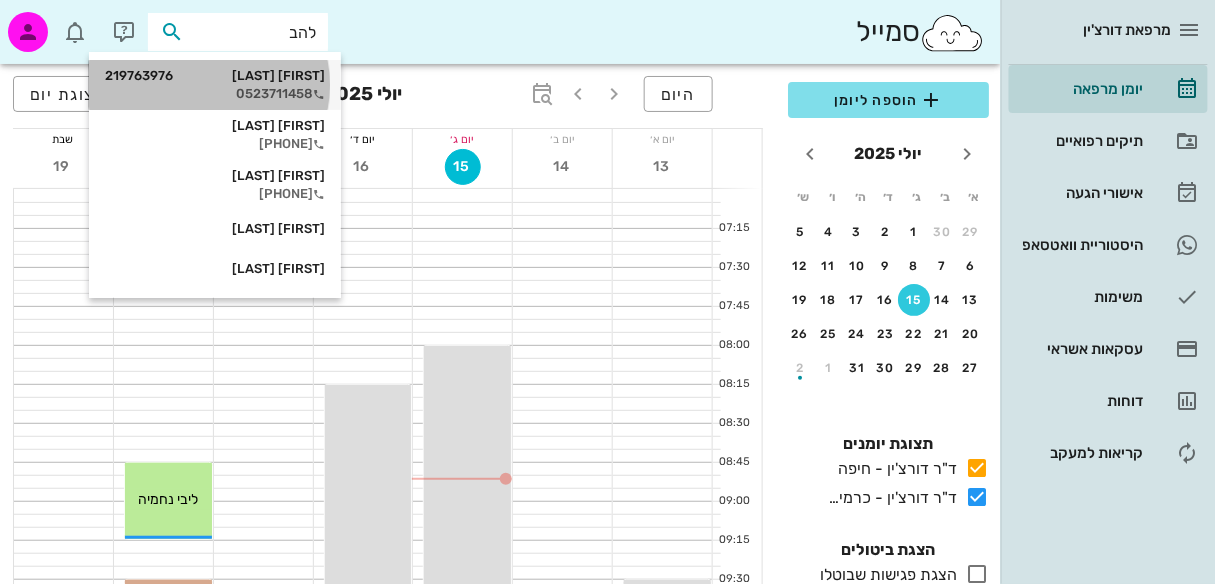 click on "[FIRST] [LAST]  [NUMBER]
[PHONE]" at bounding box center (215, 85) 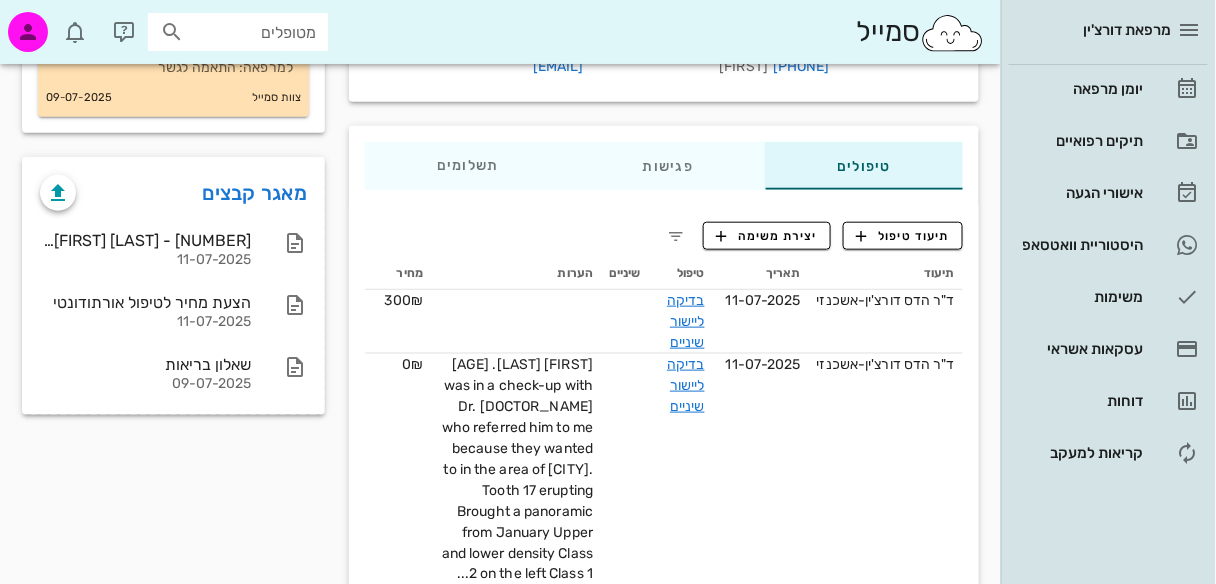 scroll, scrollTop: 377, scrollLeft: 0, axis: vertical 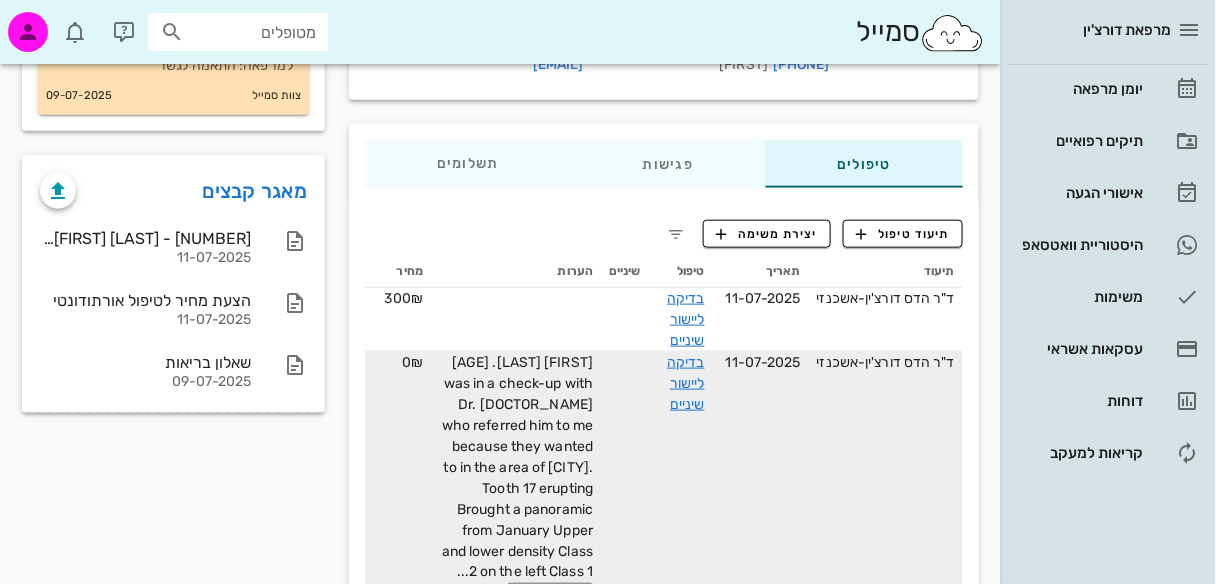 click on "לקרוא עוד" at bounding box center (550, 597) 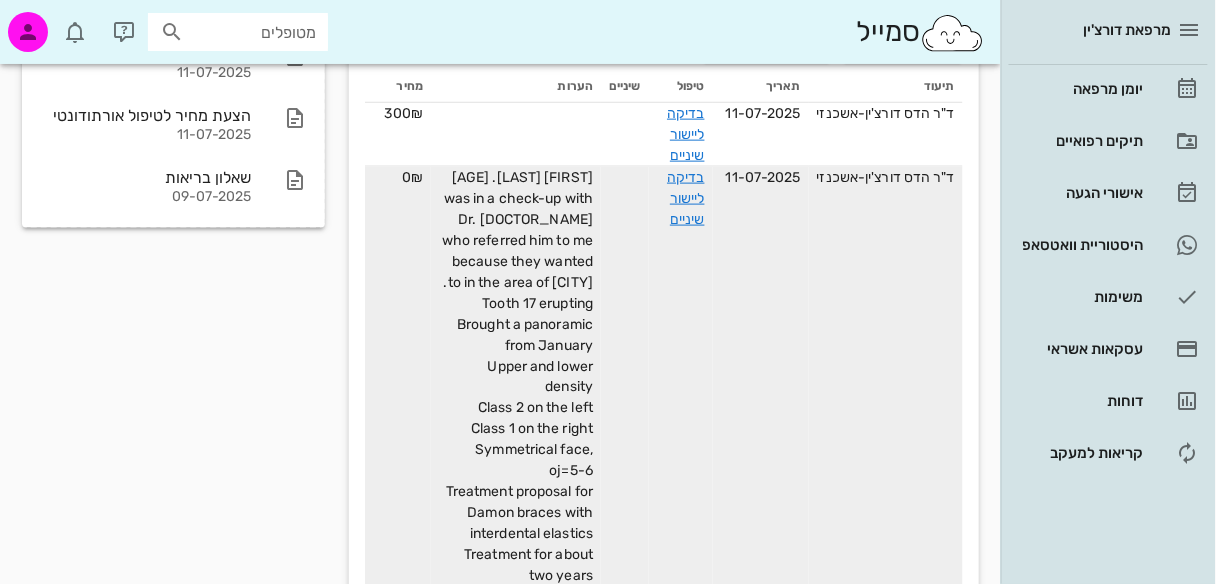 scroll, scrollTop: 578, scrollLeft: 0, axis: vertical 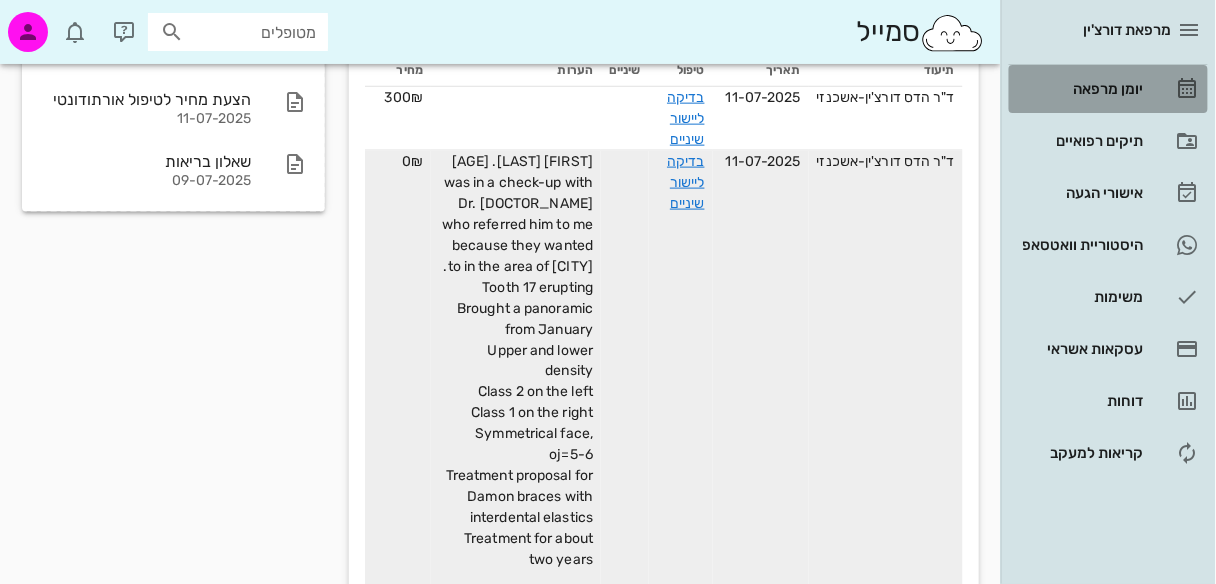 click on "יומן מרפאה" at bounding box center [1080, 89] 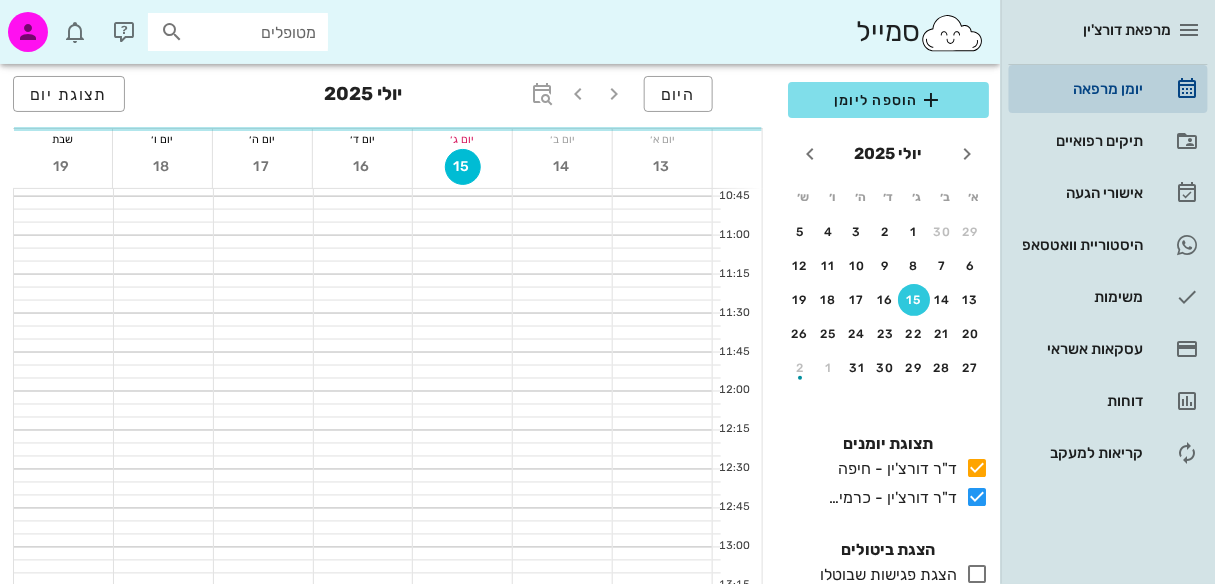 scroll, scrollTop: 0, scrollLeft: 0, axis: both 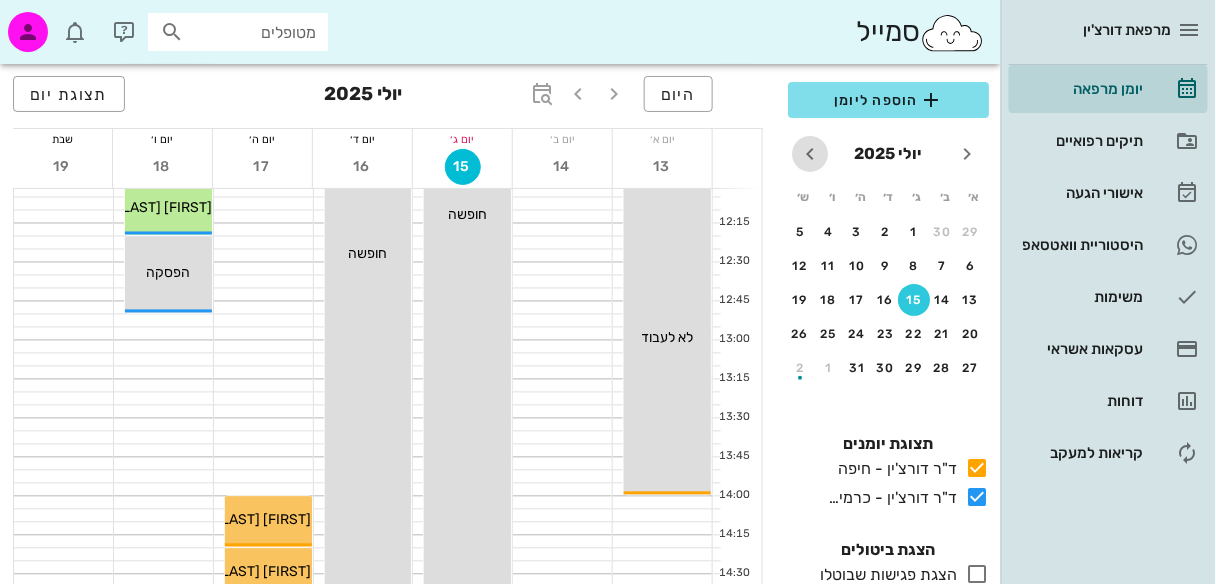 click at bounding box center (810, 154) 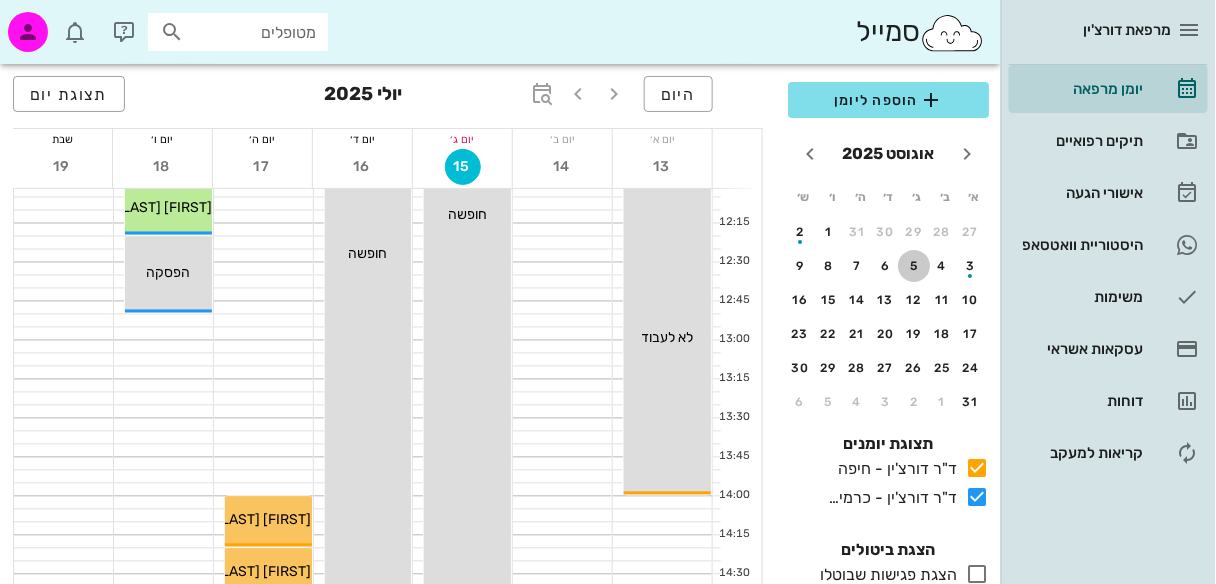 click on "5" at bounding box center (914, 266) 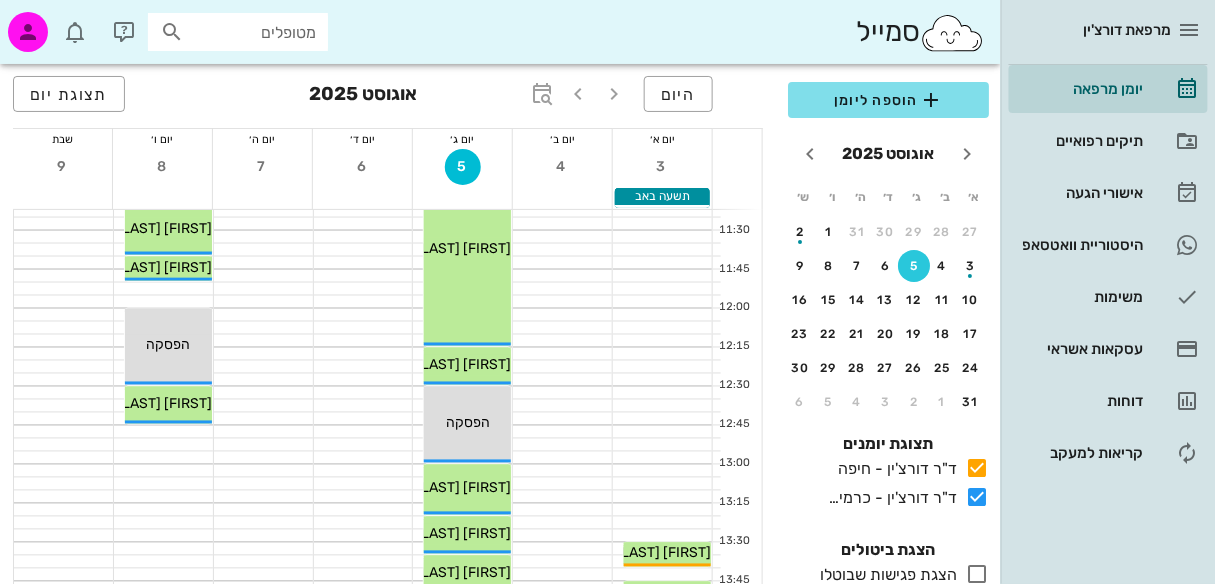 scroll, scrollTop: 672, scrollLeft: 0, axis: vertical 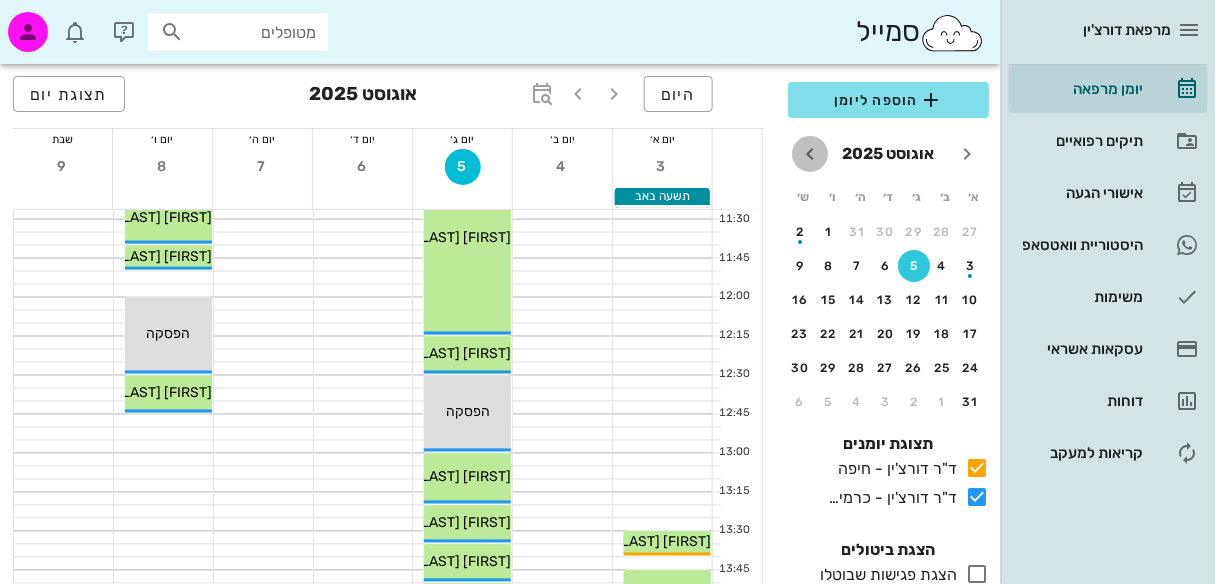 click at bounding box center [810, 154] 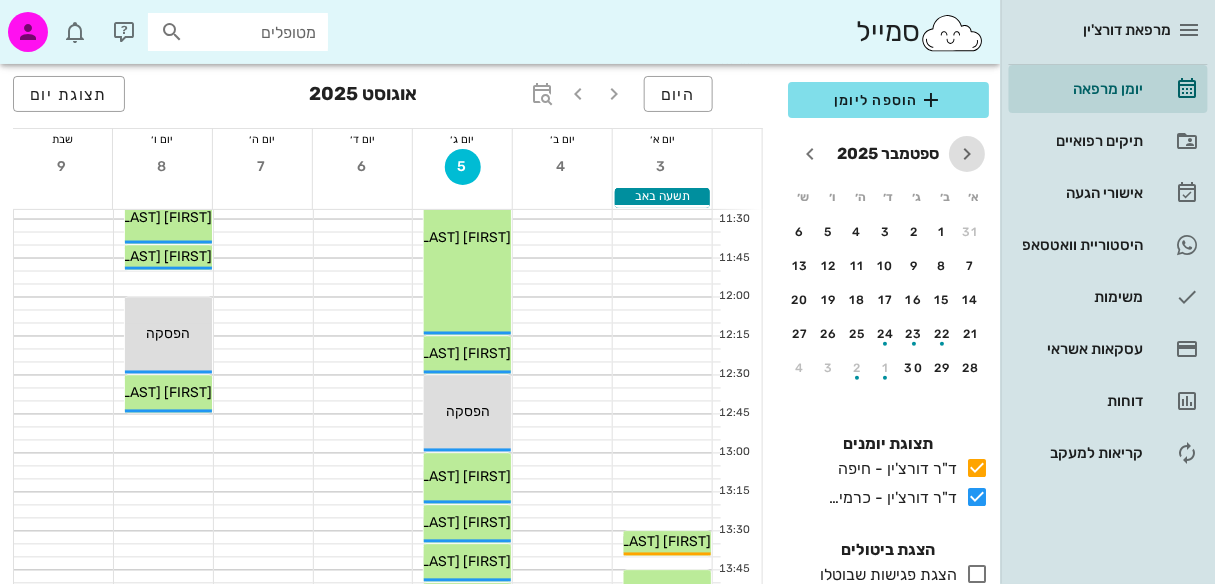 click at bounding box center (967, 154) 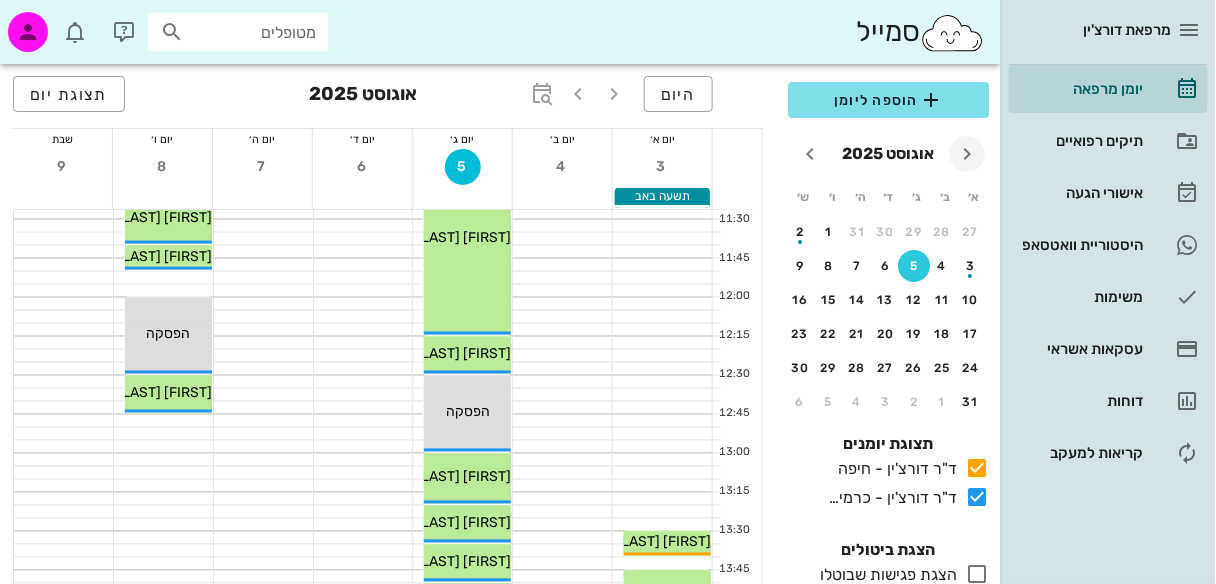 click on "[MONTH] [YEAR] [MONTH] [YEAR]" at bounding box center (888, 154) 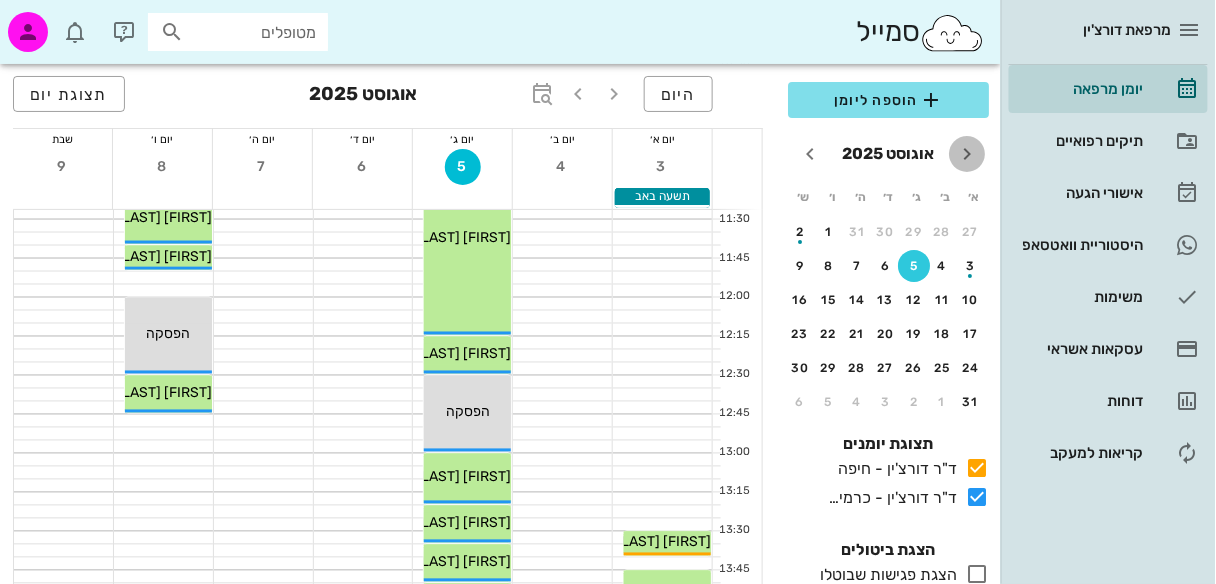 click at bounding box center [967, 154] 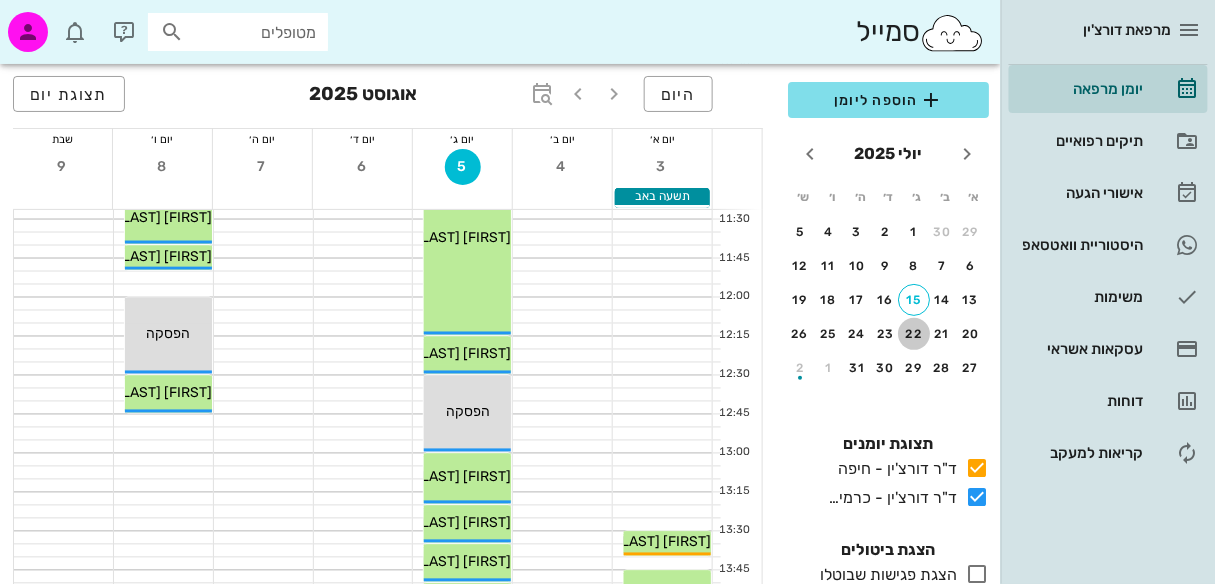 click on "22" at bounding box center [914, 334] 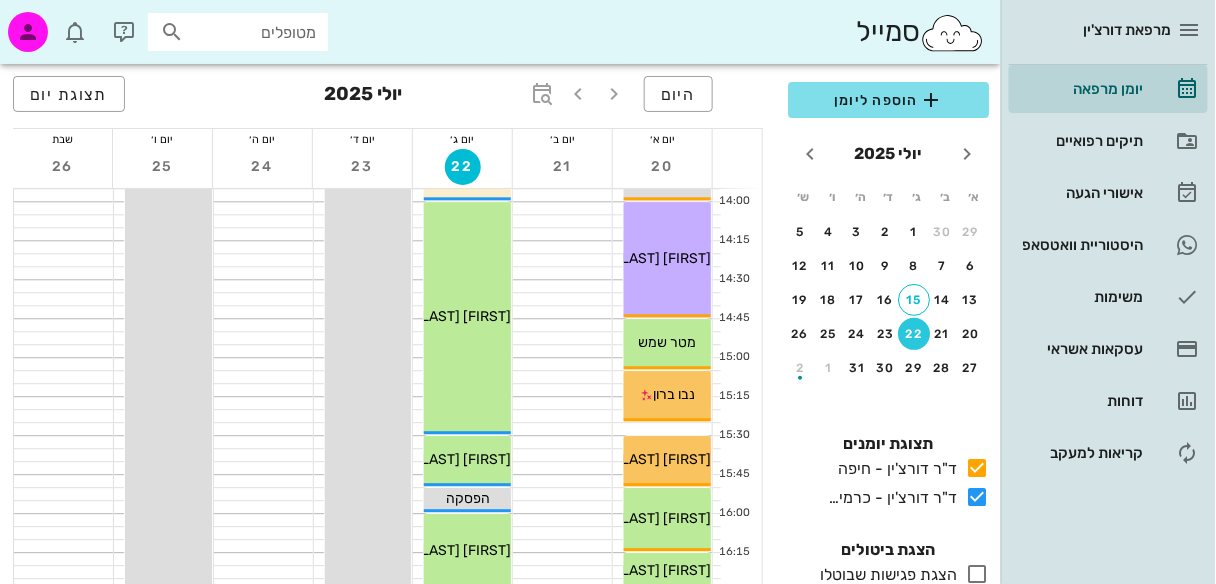 scroll, scrollTop: 1041, scrollLeft: 0, axis: vertical 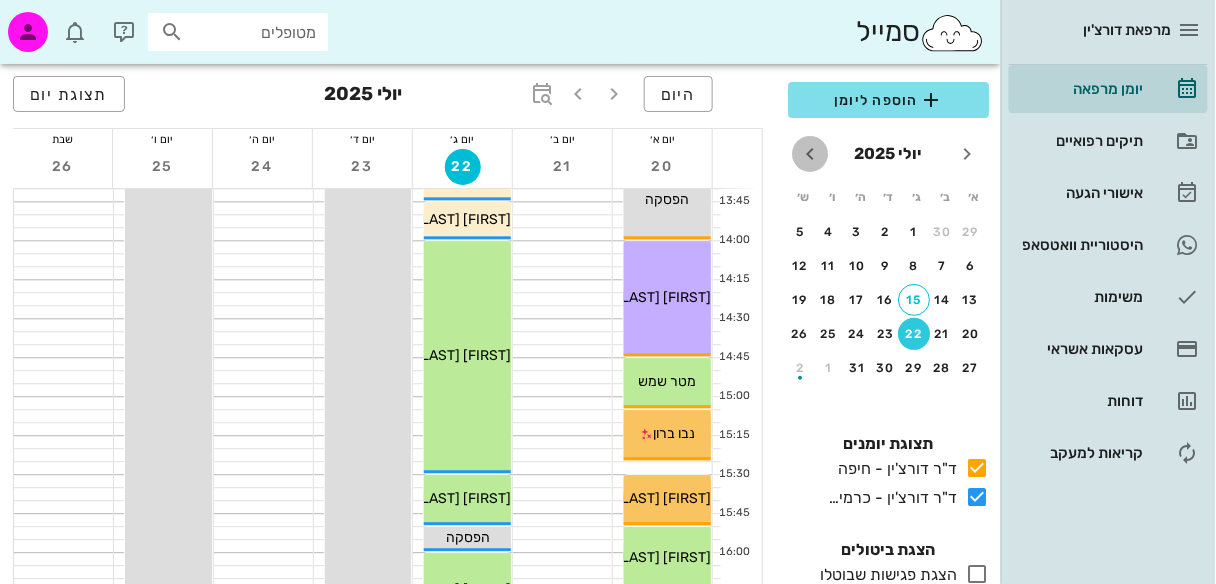 click at bounding box center [810, 154] 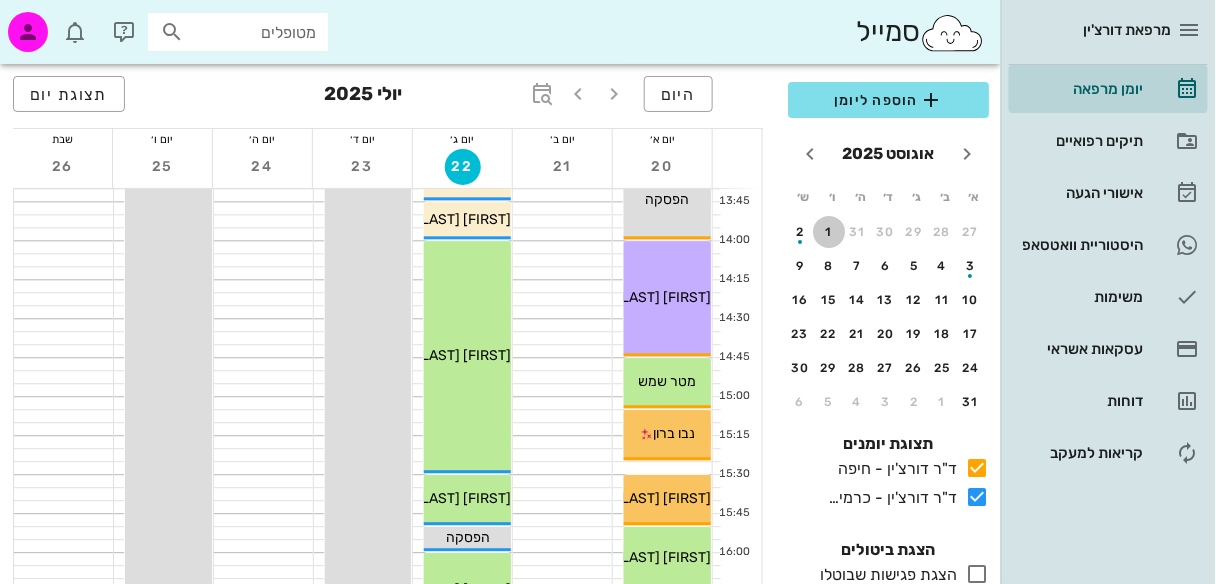 drag, startPoint x: 834, startPoint y: 233, endPoint x: 722, endPoint y: 243, distance: 112.44554 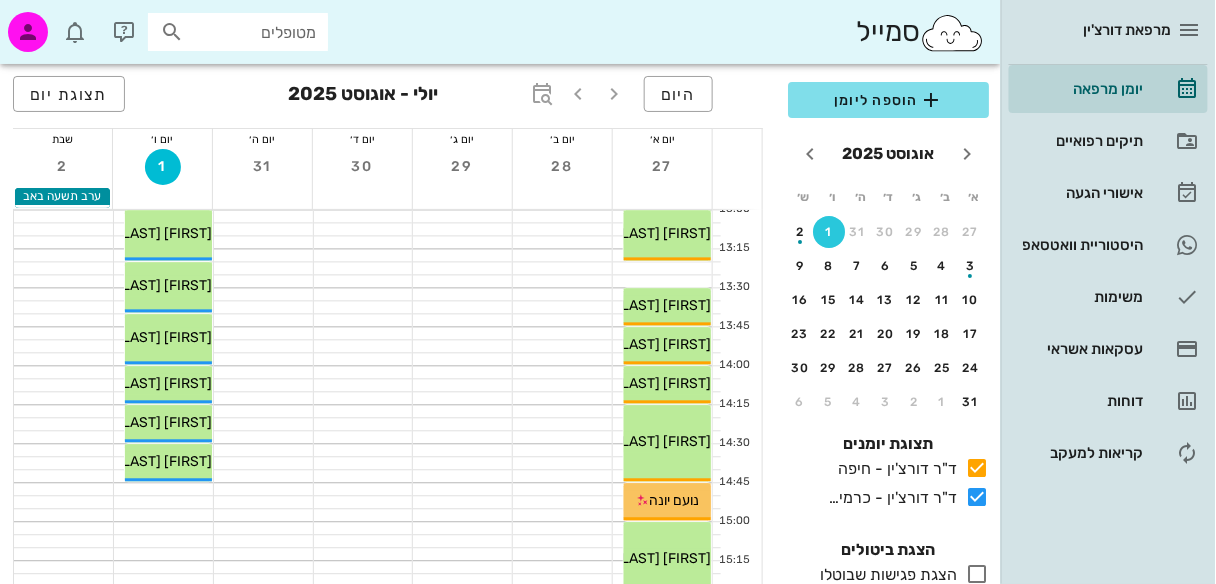 scroll, scrollTop: 936, scrollLeft: 0, axis: vertical 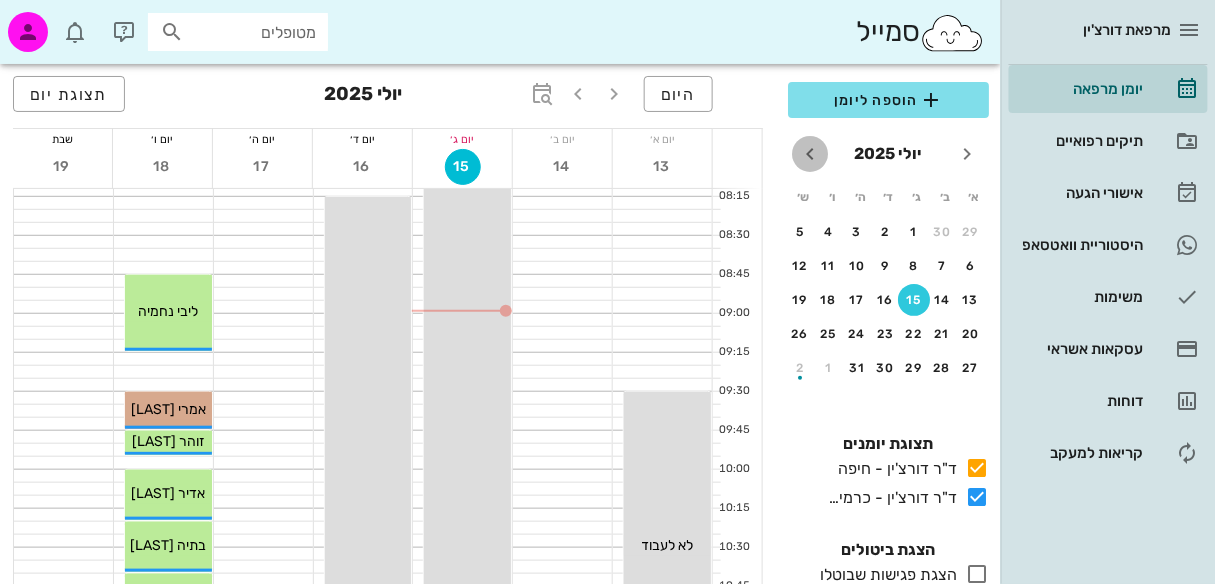 click at bounding box center (810, 154) 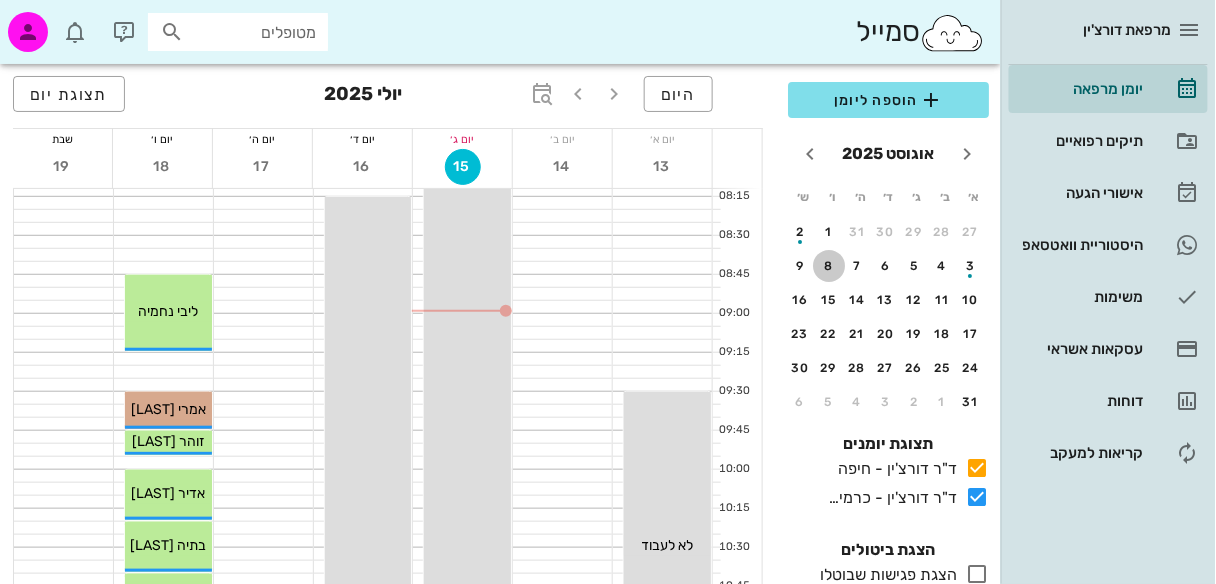 click on "8" at bounding box center (829, 266) 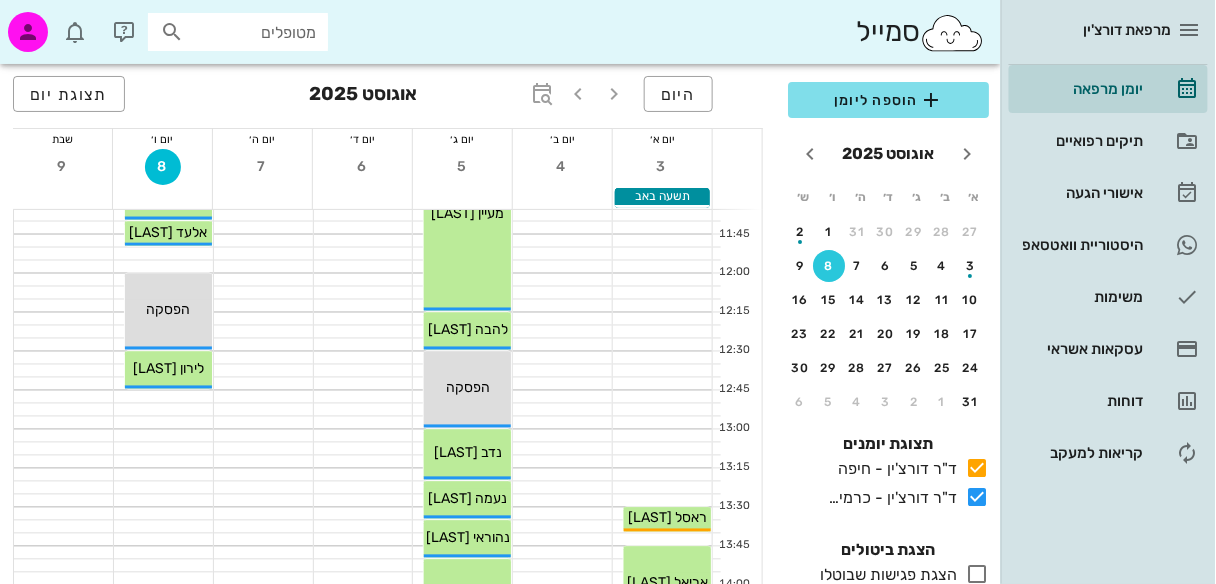 scroll, scrollTop: 702, scrollLeft: 0, axis: vertical 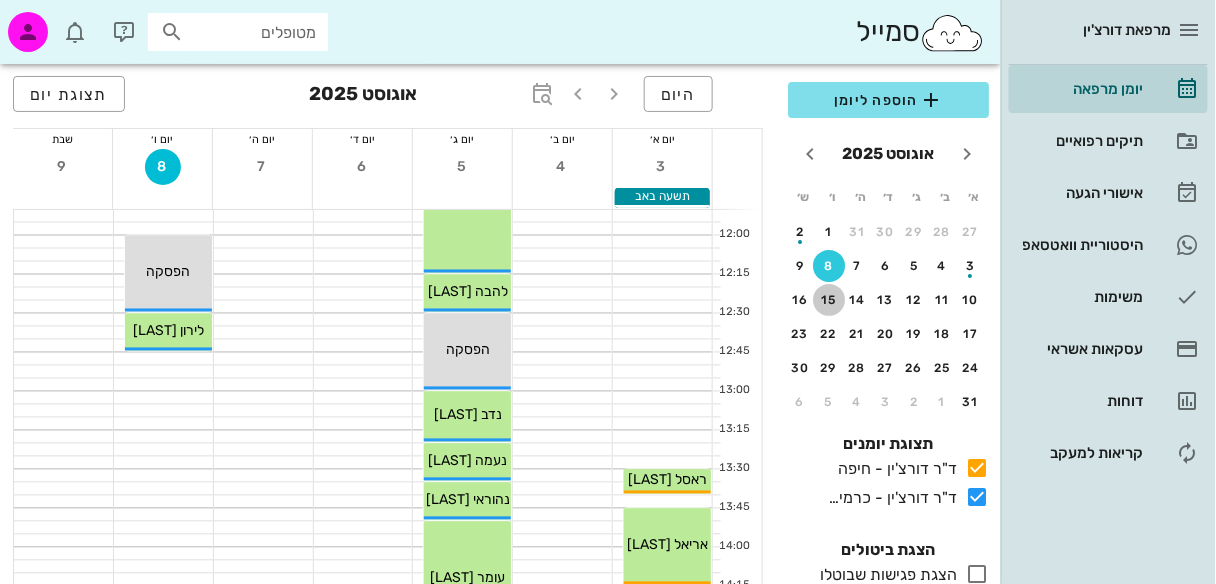 click on "15" at bounding box center [829, 300] 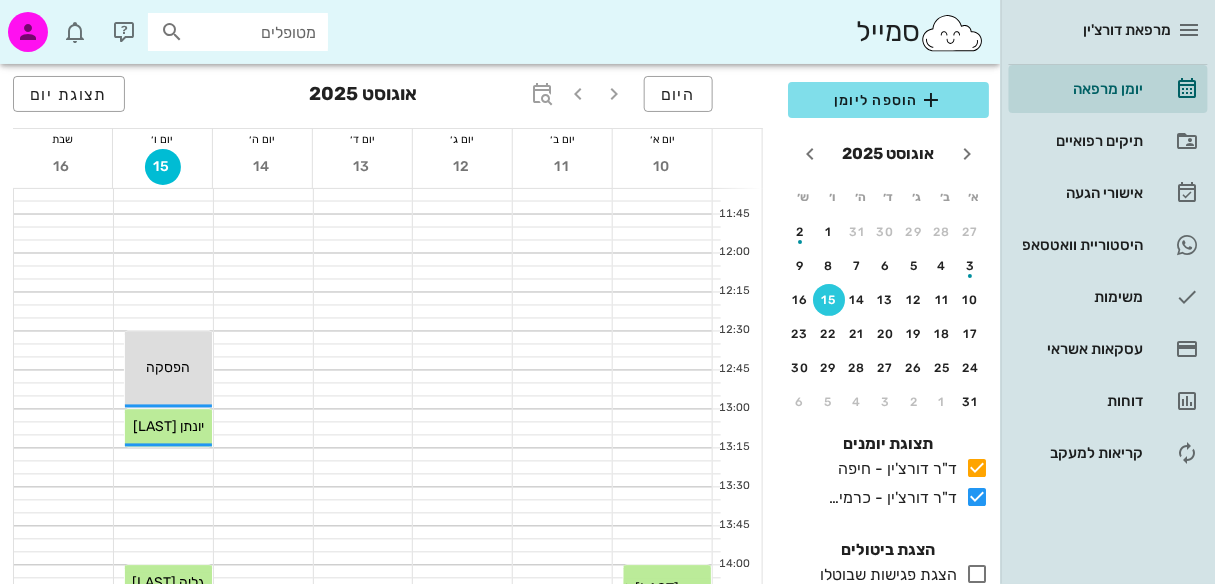 scroll, scrollTop: 681, scrollLeft: 0, axis: vertical 